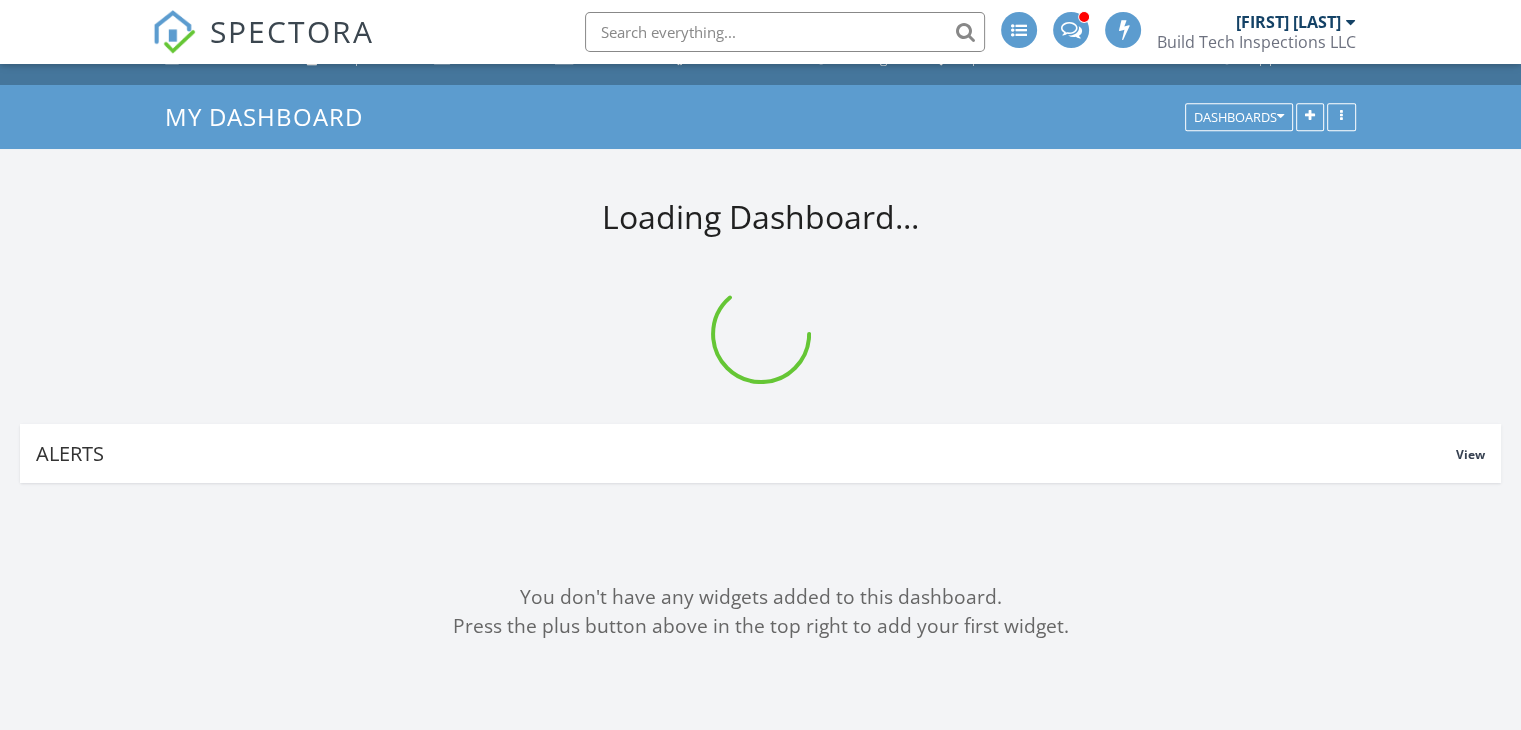 scroll, scrollTop: 32, scrollLeft: 0, axis: vertical 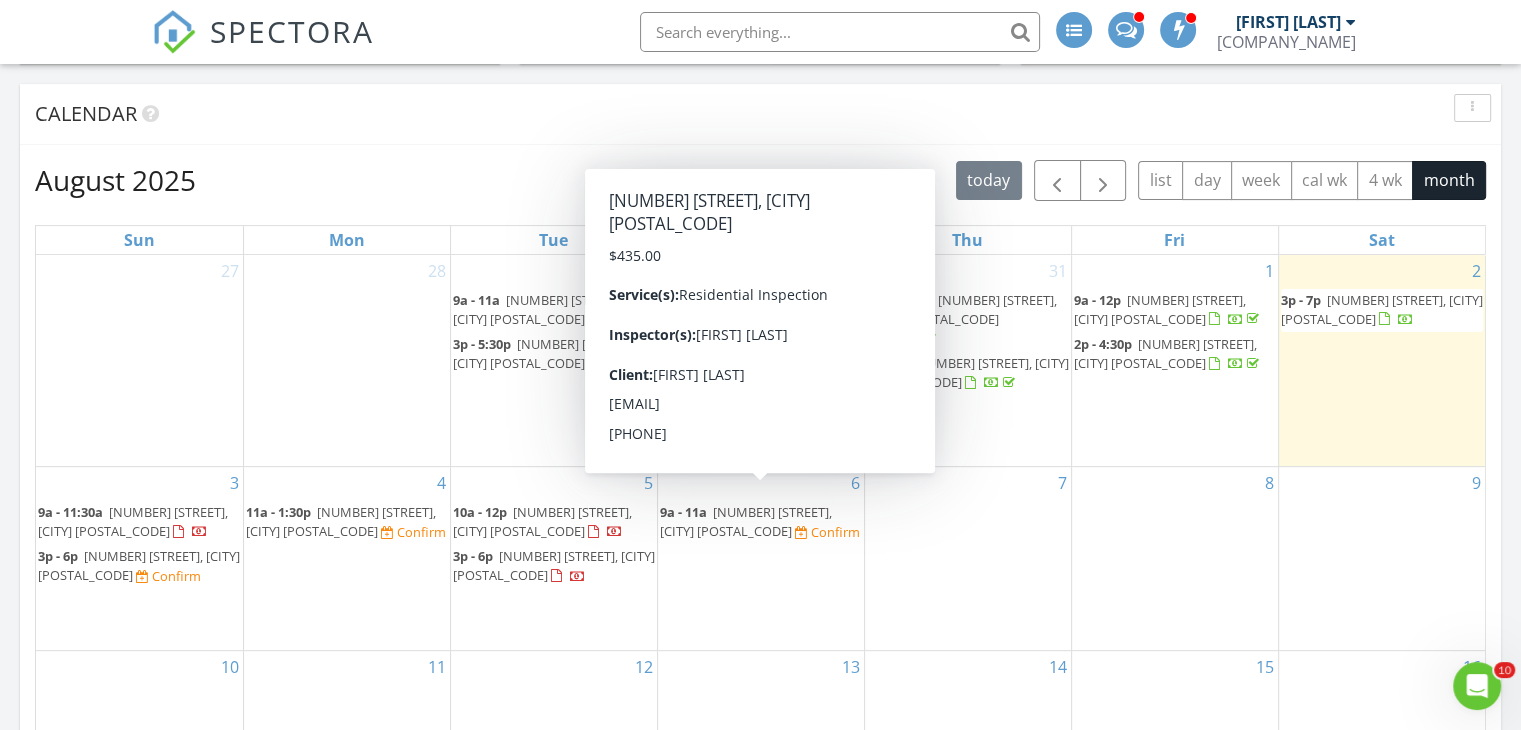 drag, startPoint x: 764, startPoint y: 502, endPoint x: 726, endPoint y: 502, distance: 38 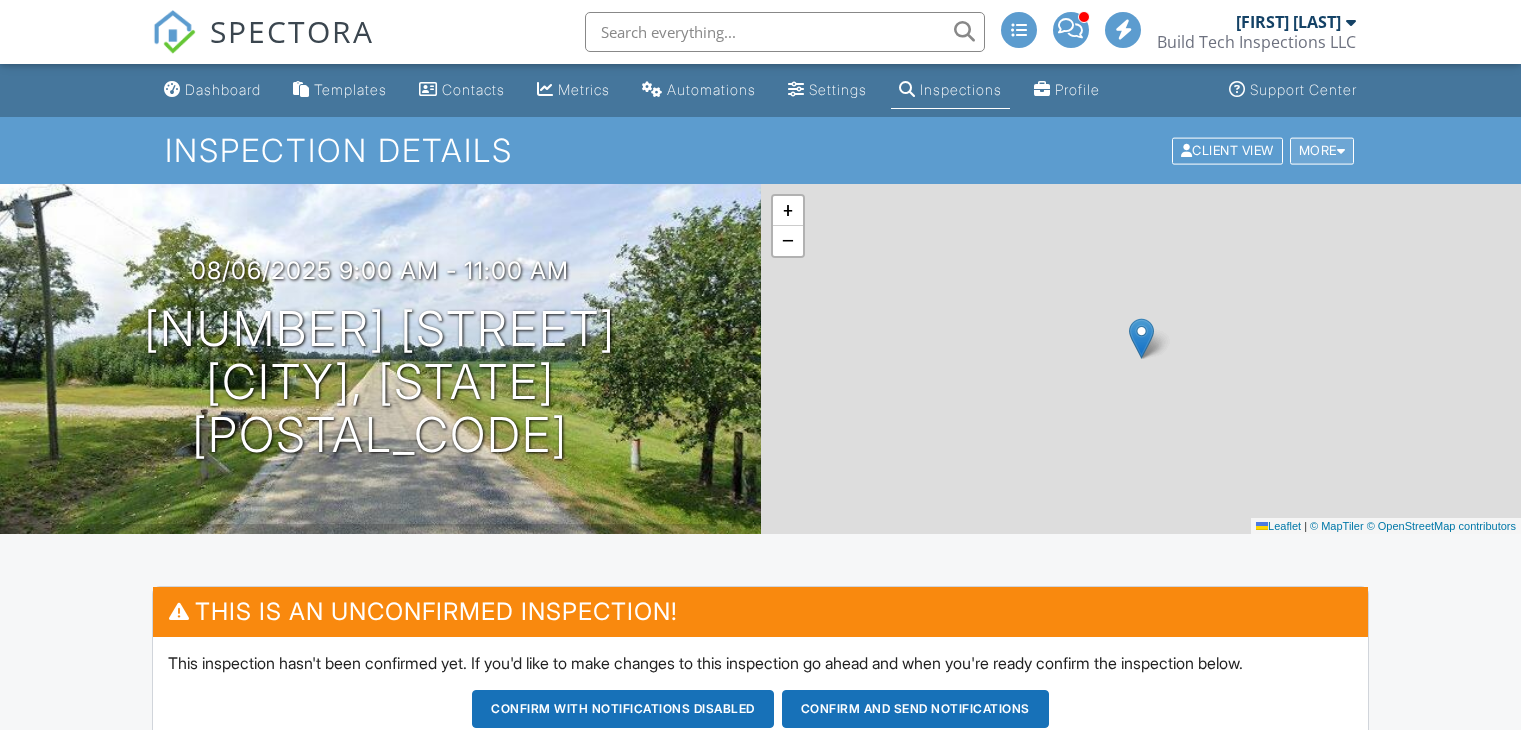 scroll, scrollTop: 0, scrollLeft: 0, axis: both 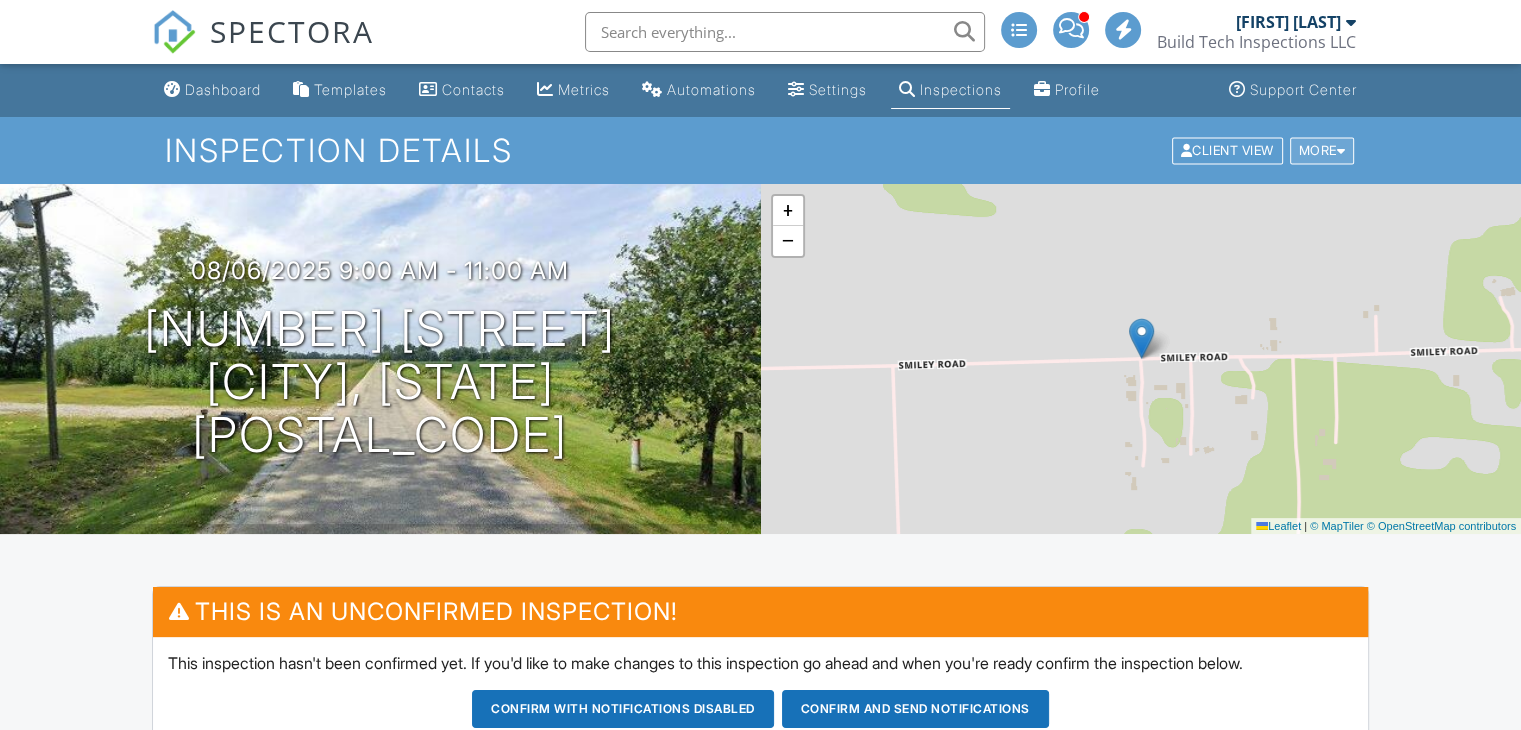 click on "More" at bounding box center [1322, 150] 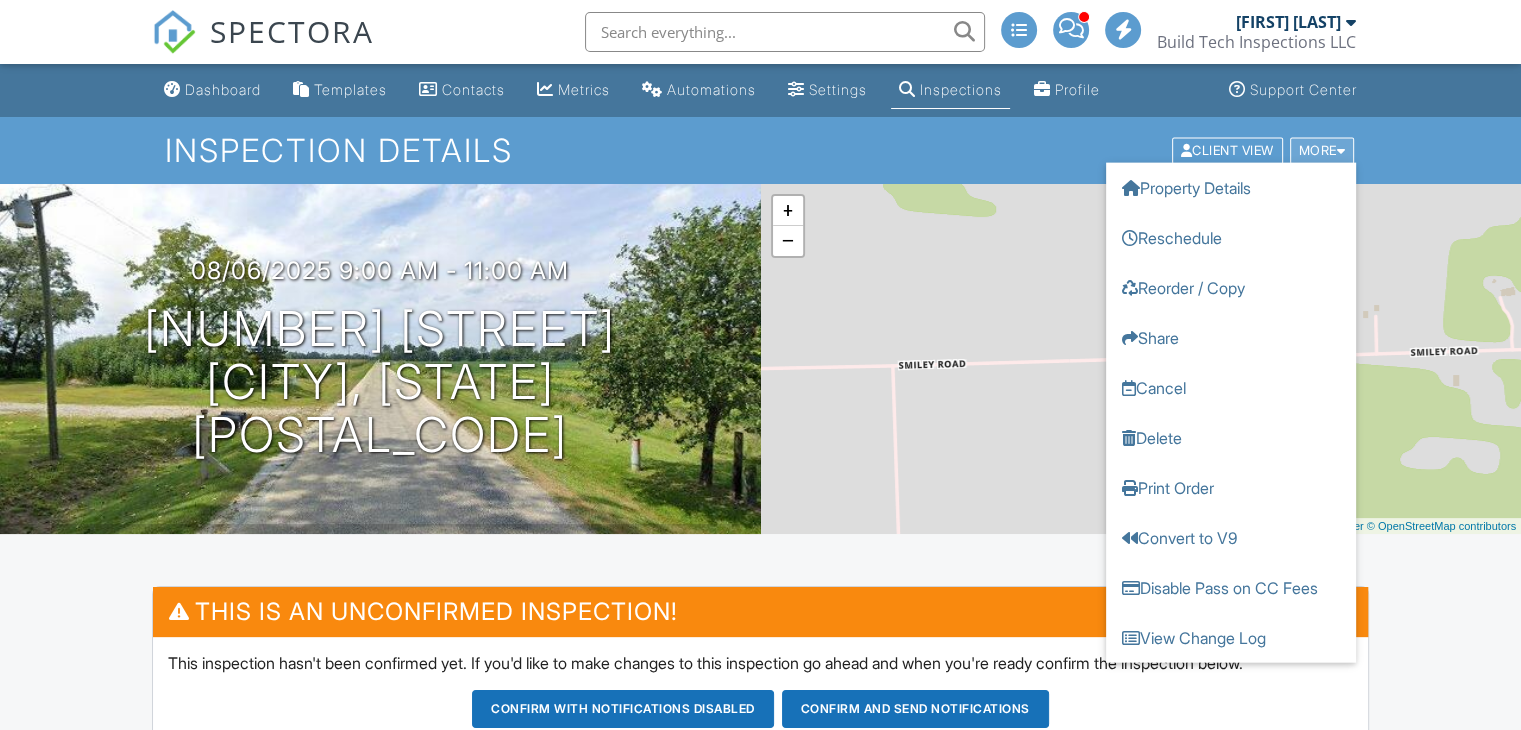 click on "More" at bounding box center [1322, 150] 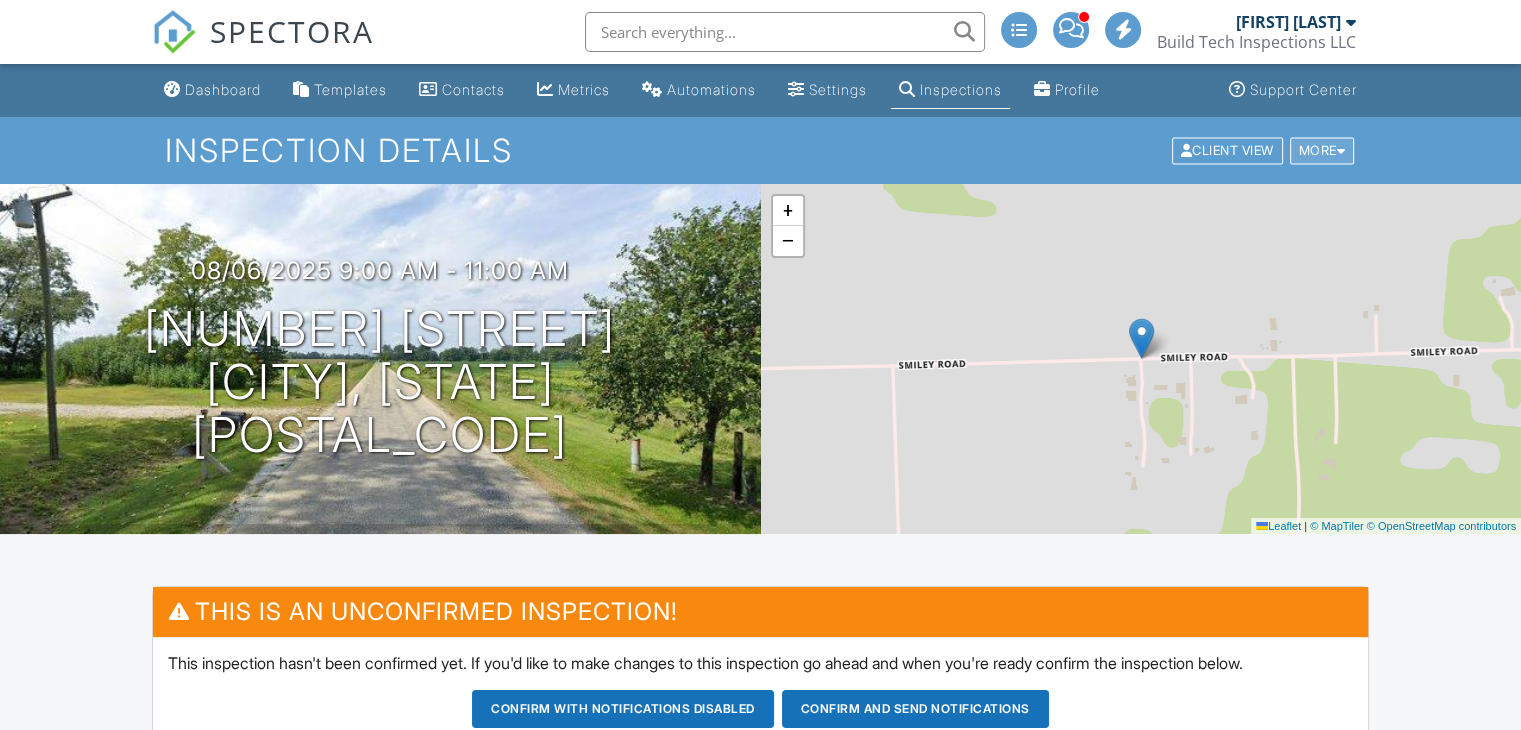 click on "More" at bounding box center (1322, 150) 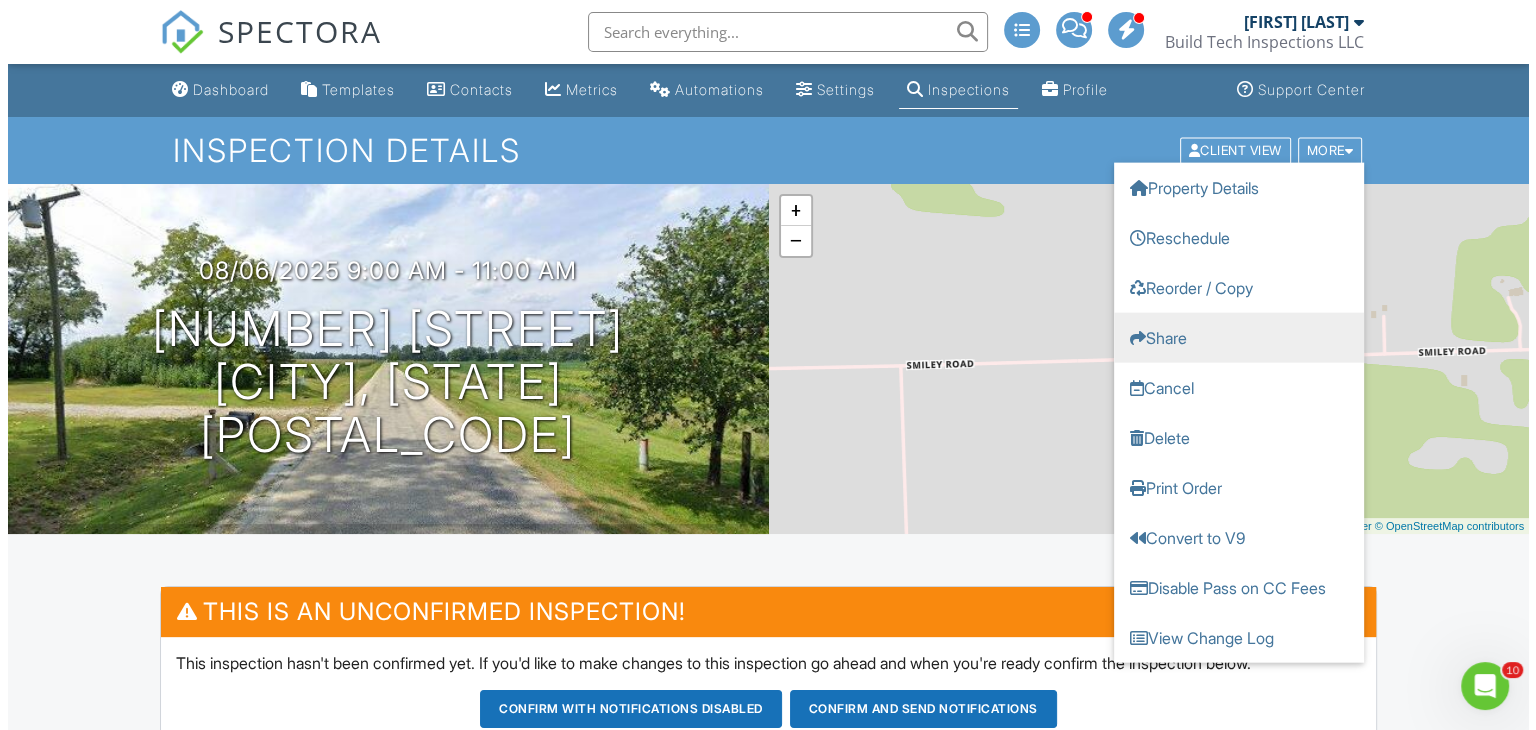 scroll, scrollTop: 0, scrollLeft: 0, axis: both 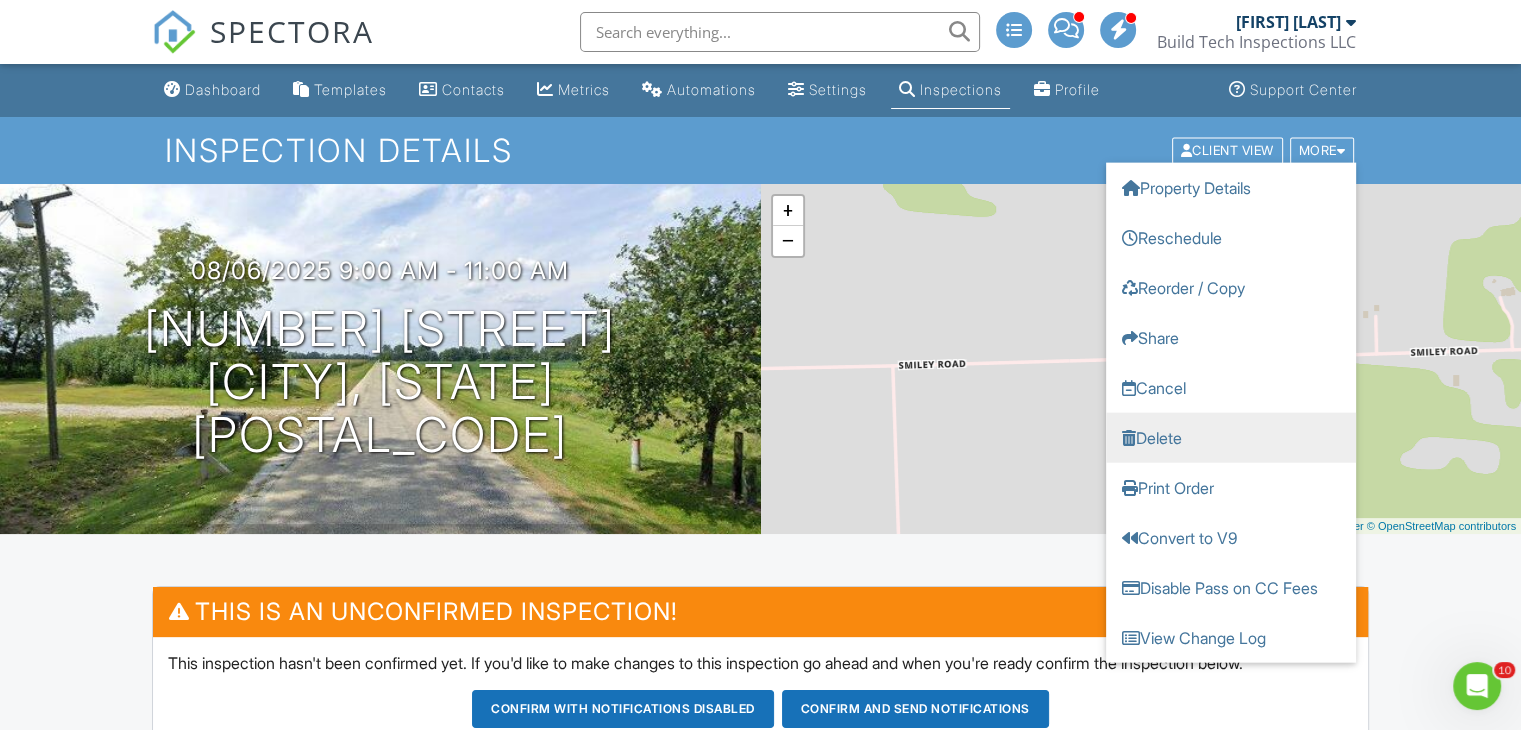 click on "Delete" at bounding box center [1231, 437] 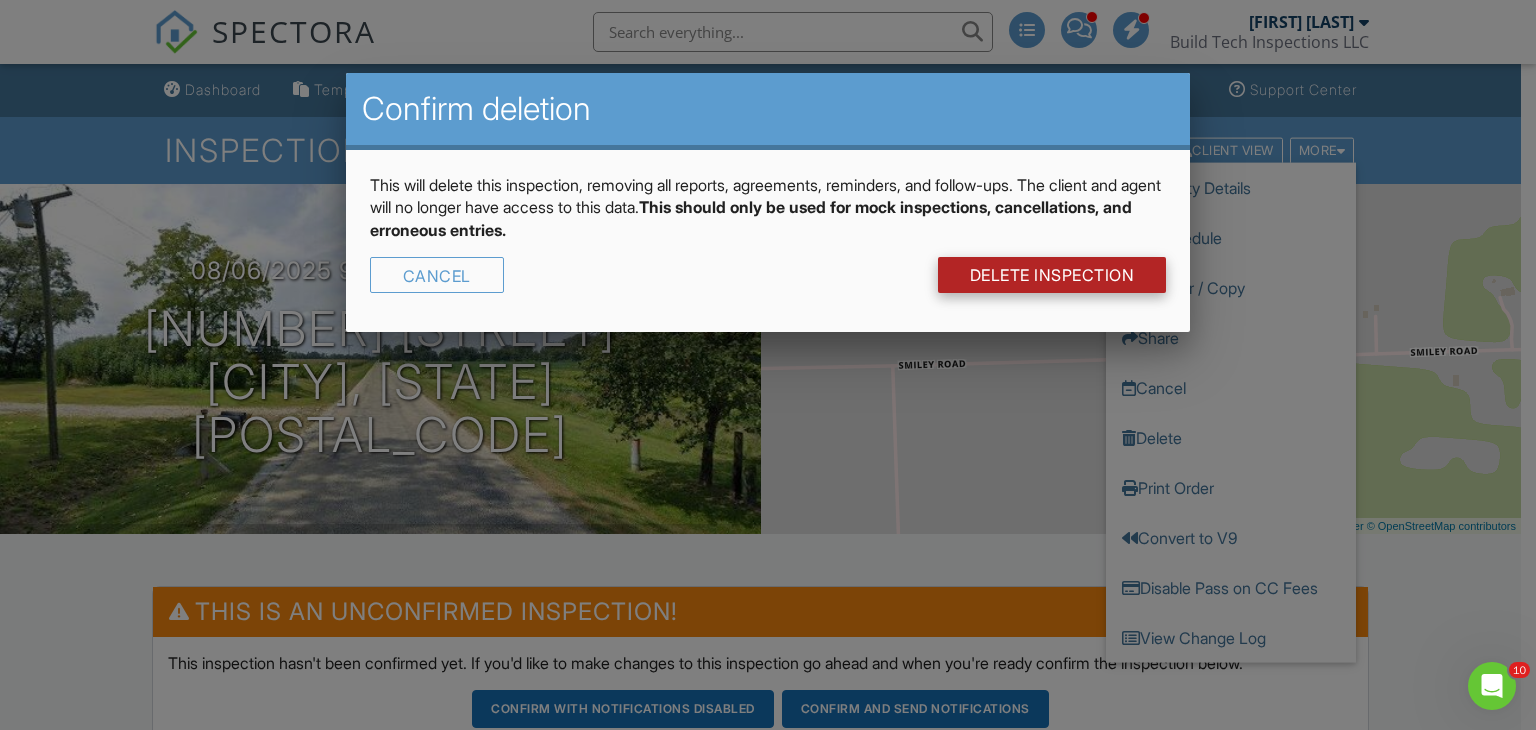 click on "DELETE Inspection" at bounding box center (1052, 275) 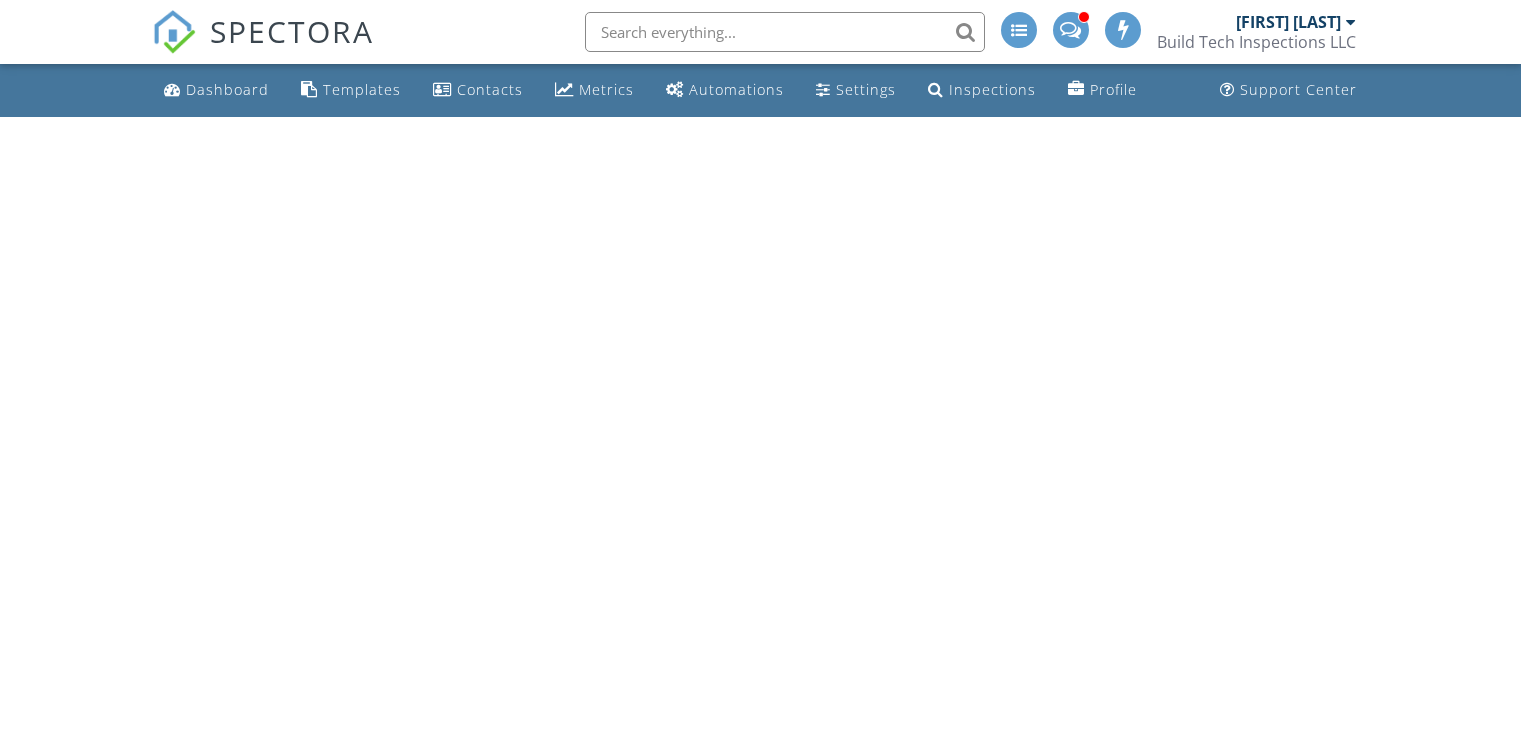 scroll, scrollTop: 0, scrollLeft: 0, axis: both 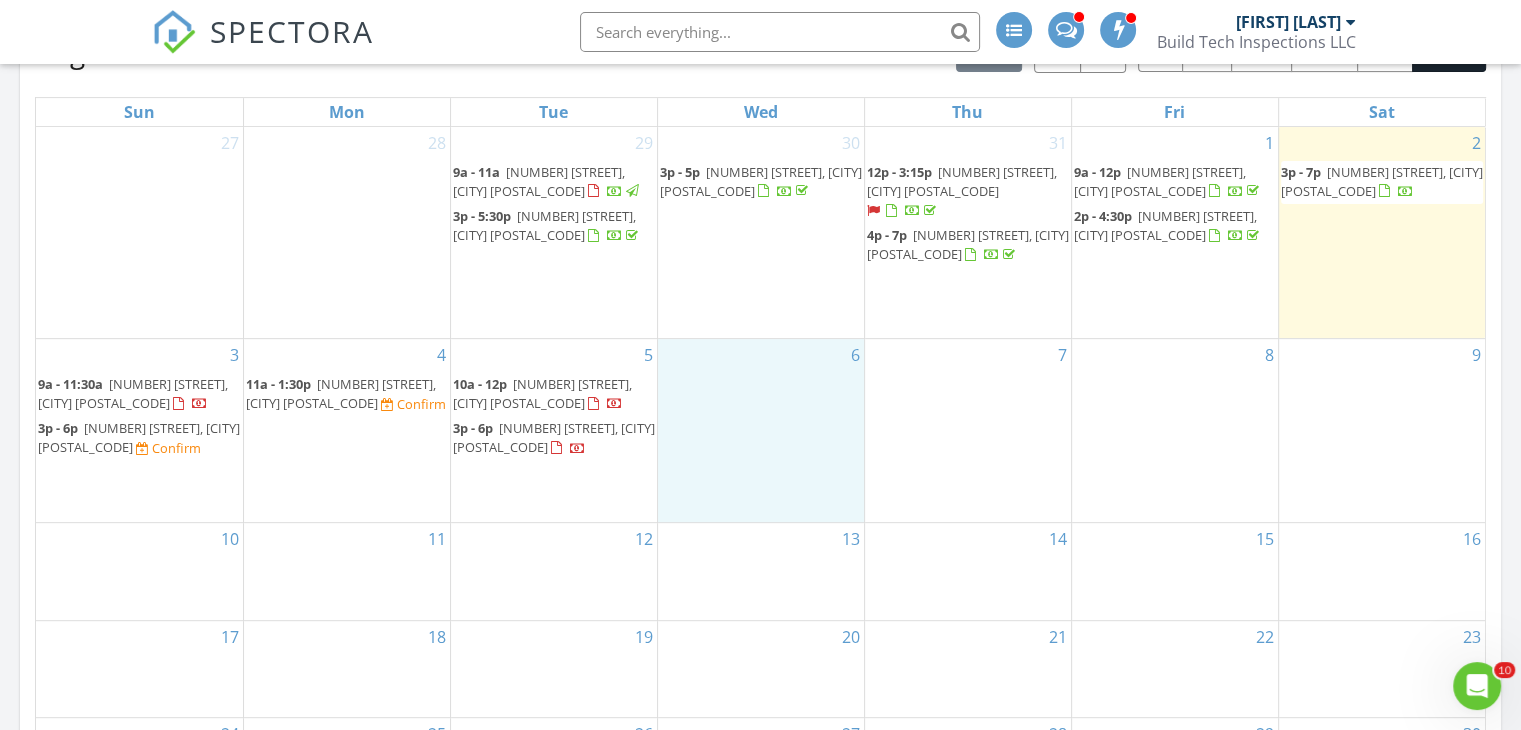 click on "6" at bounding box center [761, 430] 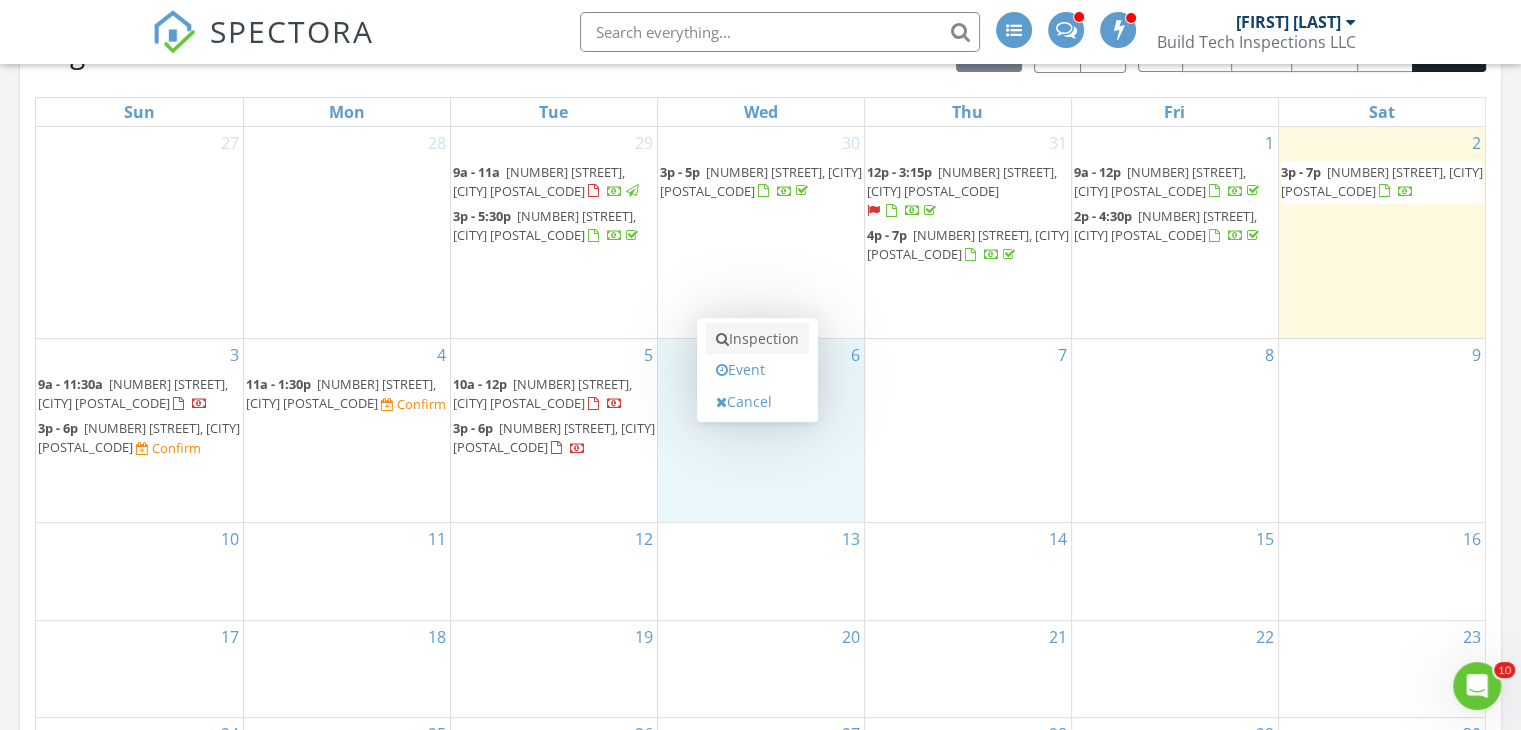 click on "Inspection" at bounding box center (757, 339) 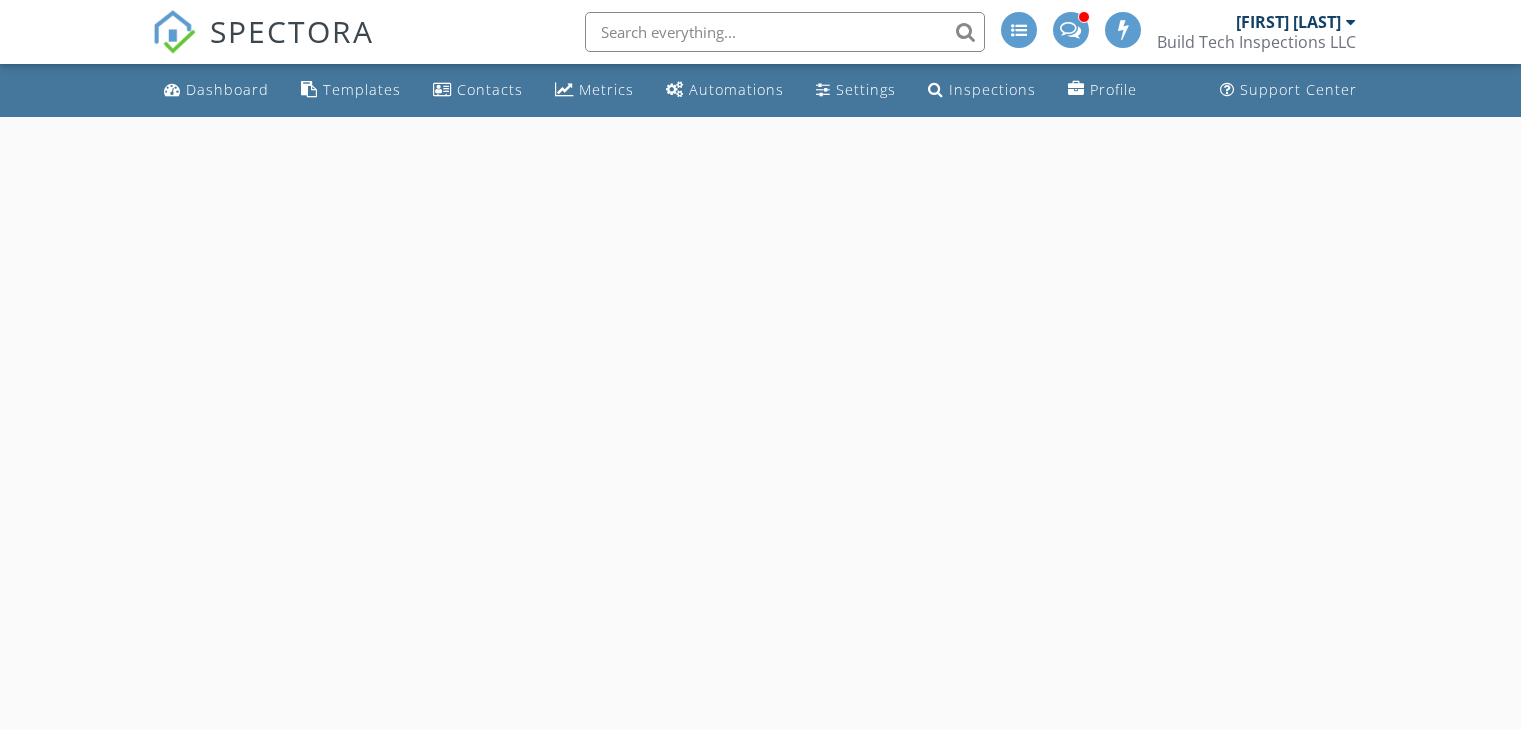 scroll, scrollTop: 0, scrollLeft: 0, axis: both 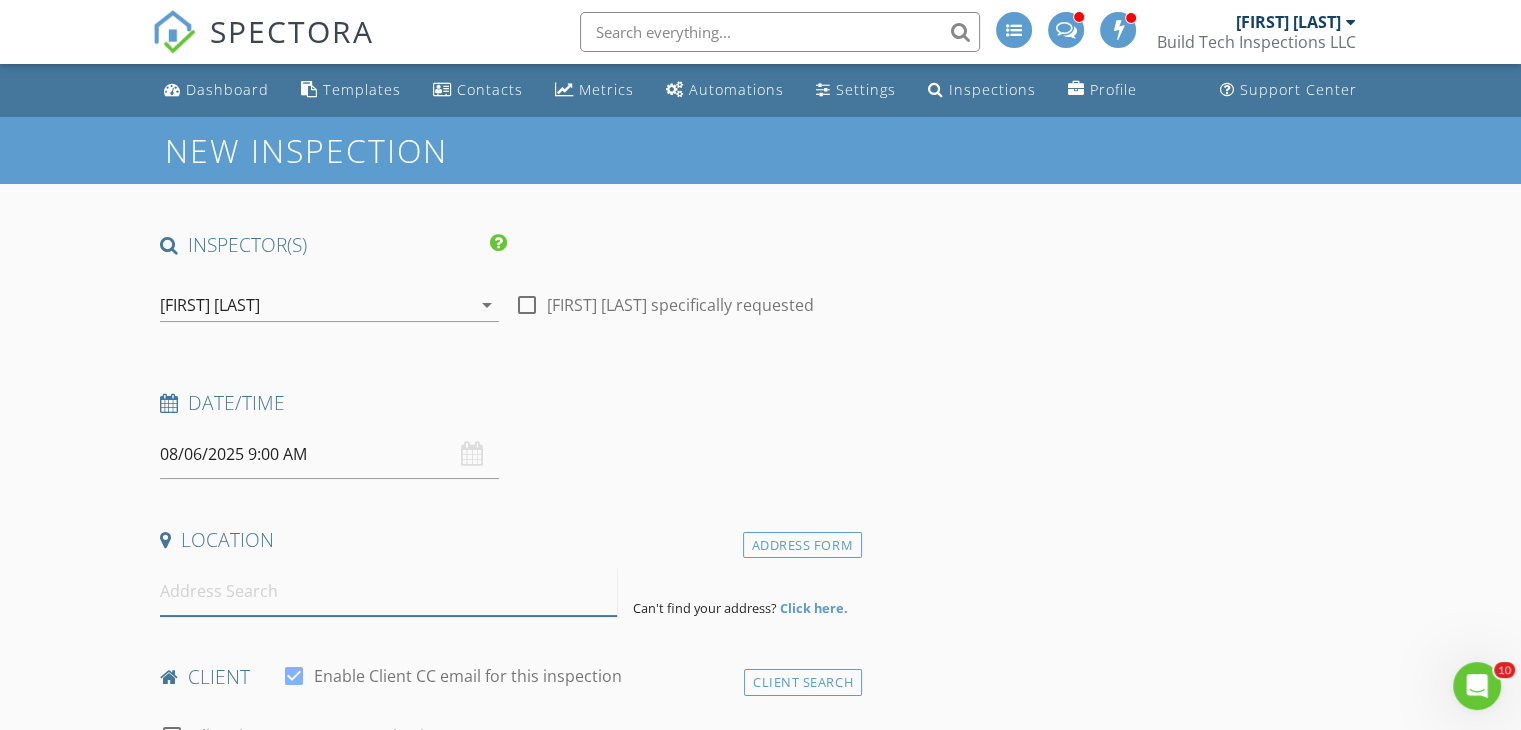 click at bounding box center [388, 591] 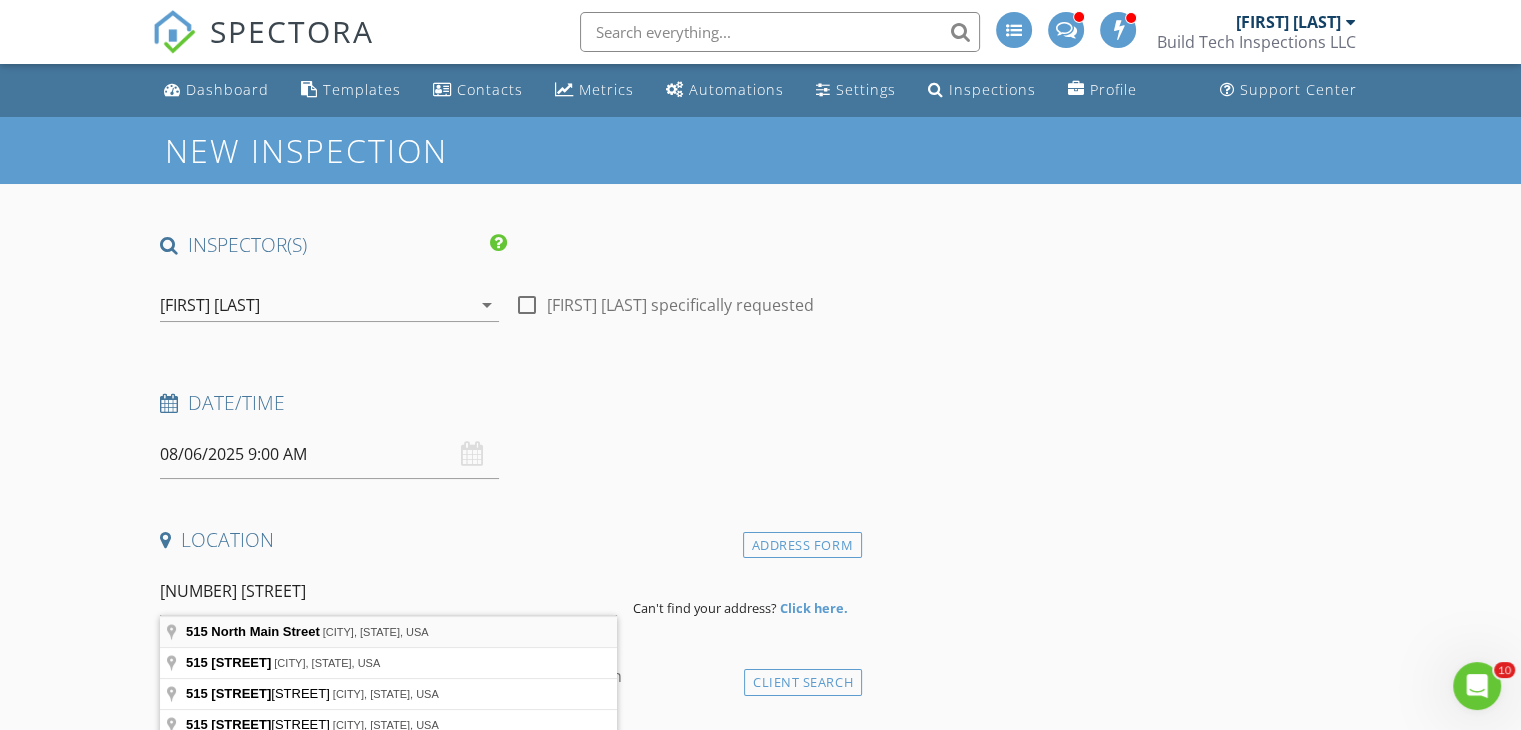 type on "515 North Main Street, Glen Ellyn, IL, USA" 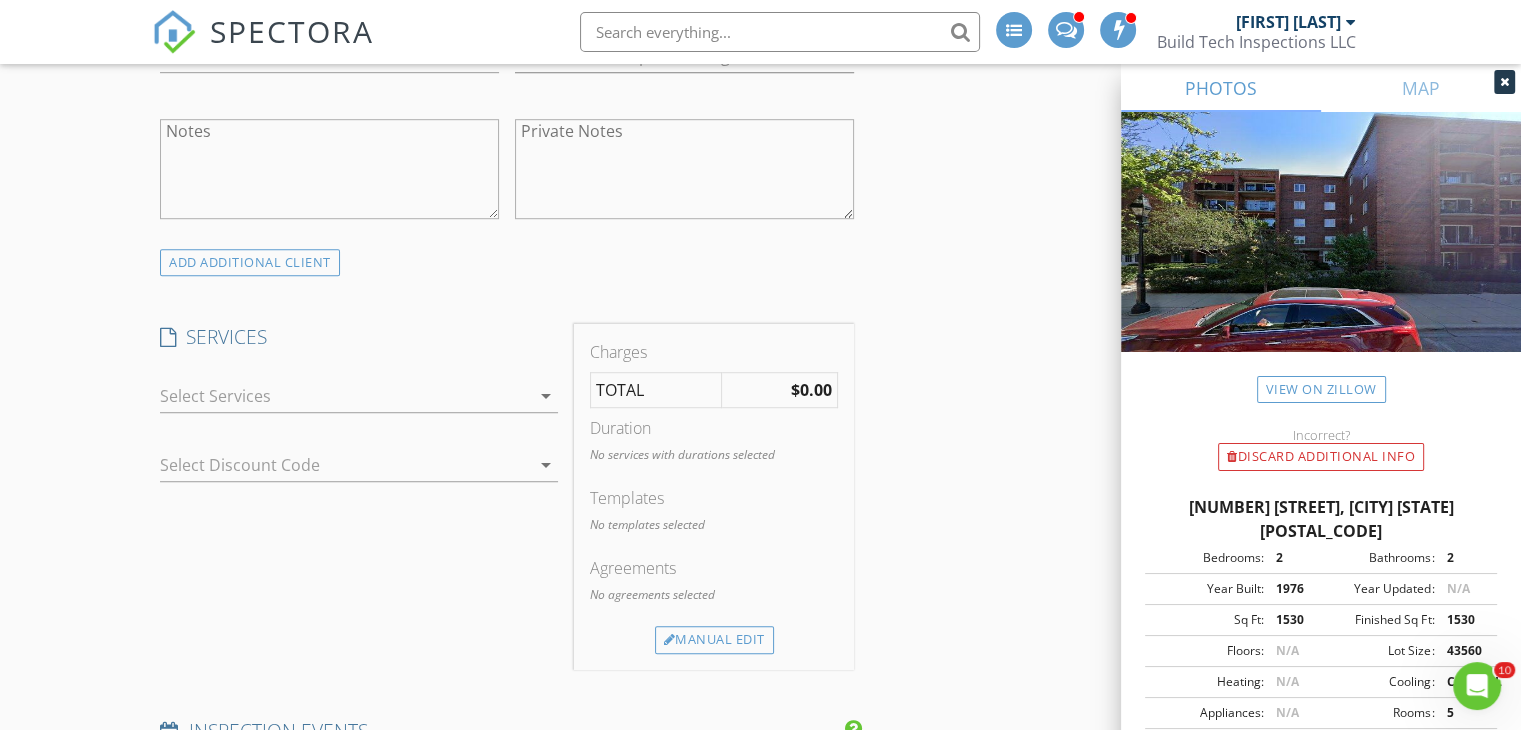 scroll, scrollTop: 1296, scrollLeft: 0, axis: vertical 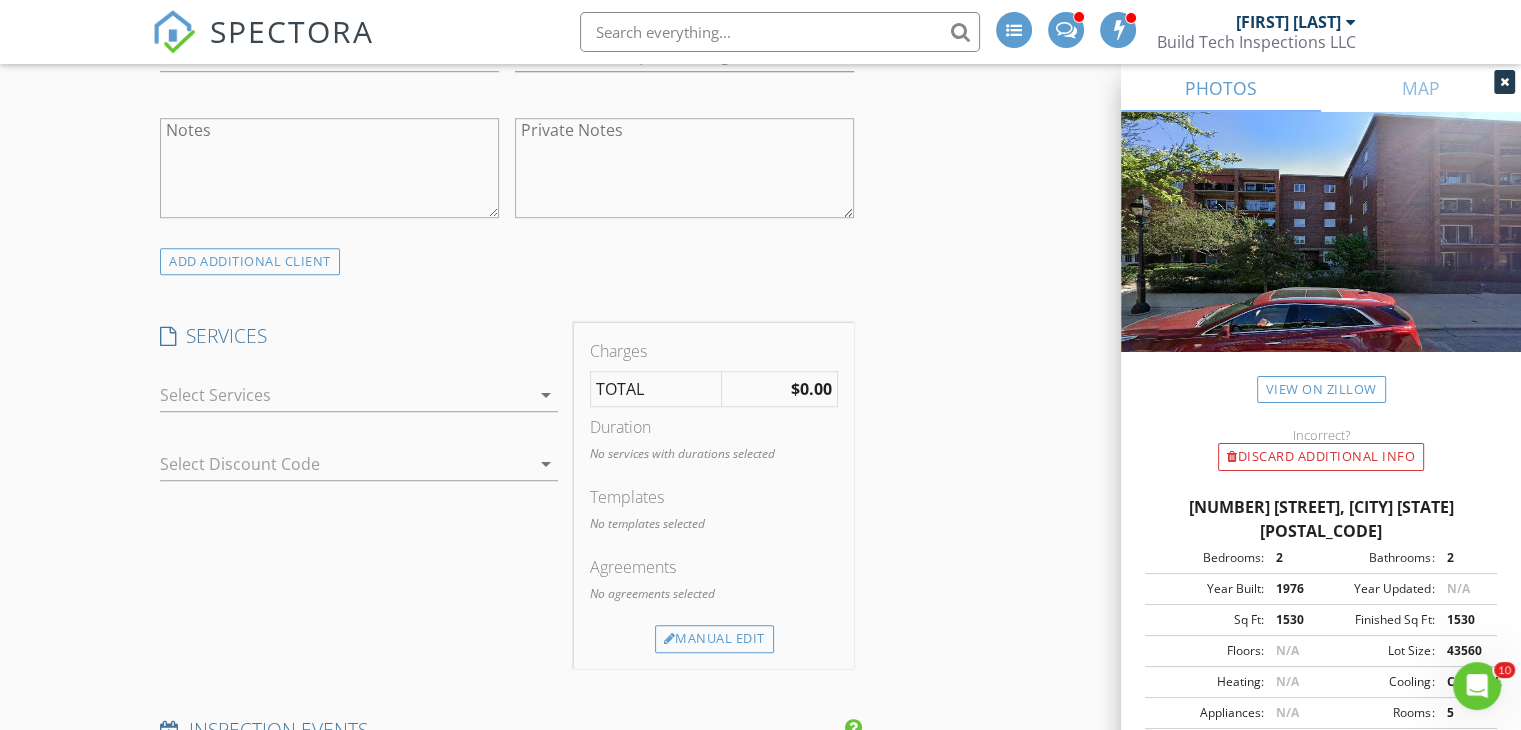 click at bounding box center (345, 395) 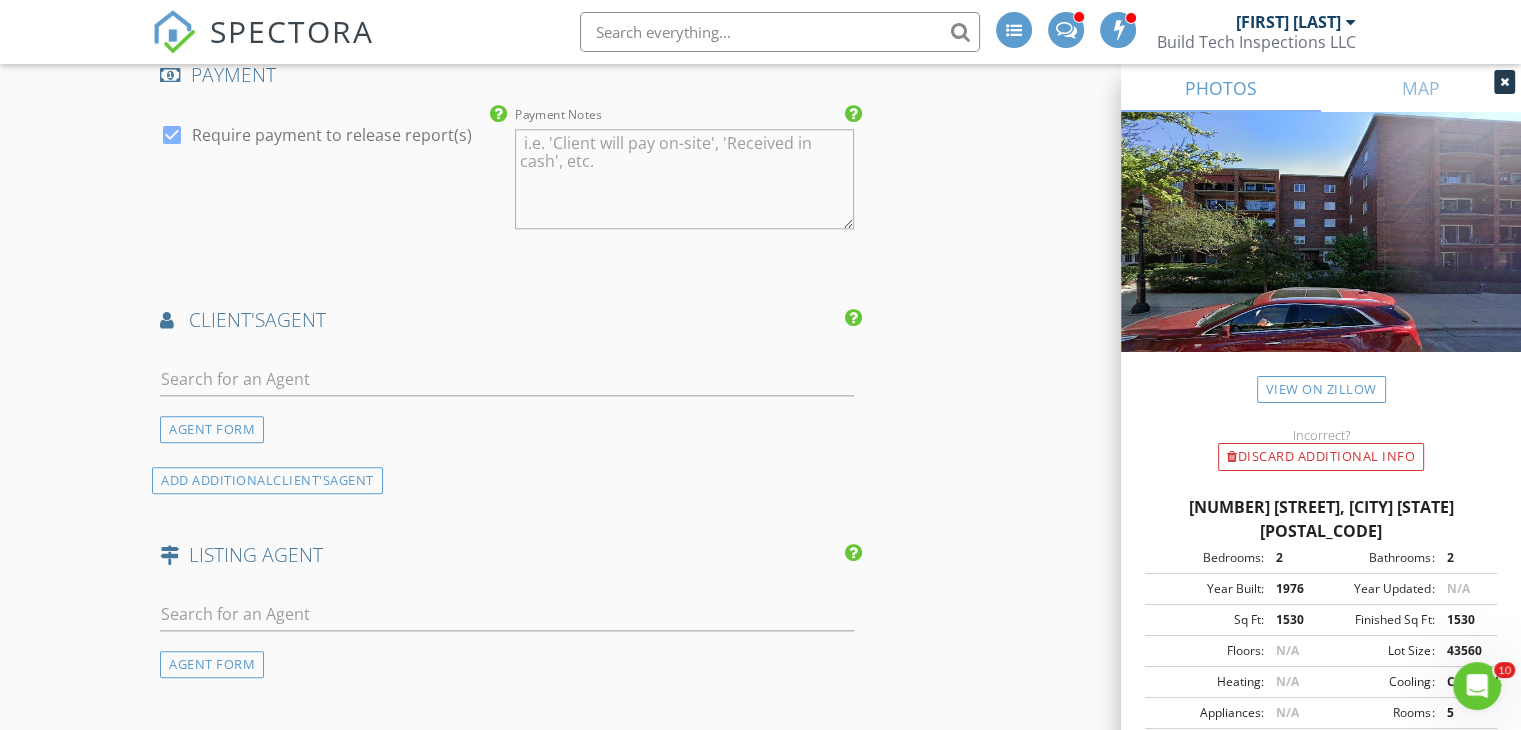 scroll, scrollTop: 2136, scrollLeft: 0, axis: vertical 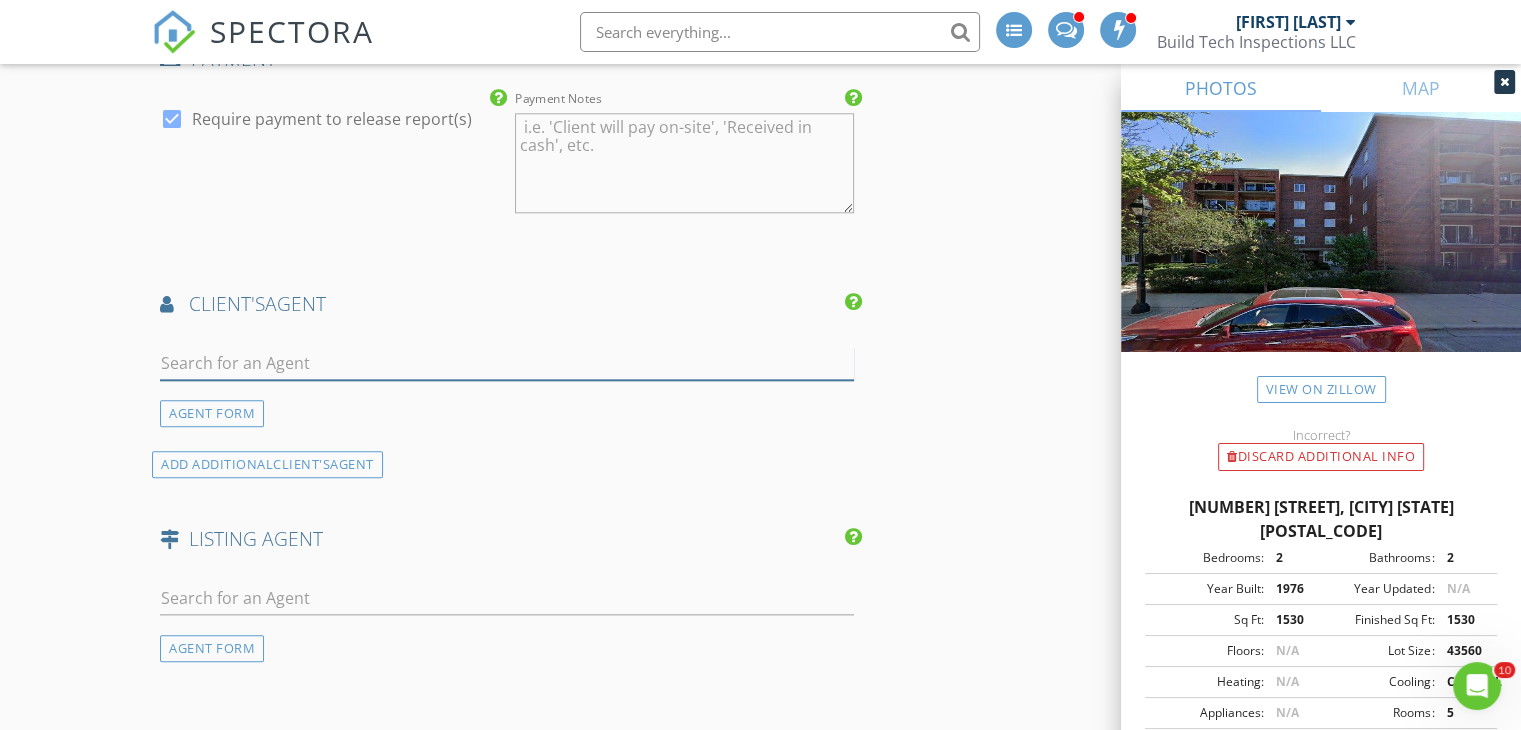 click at bounding box center (507, 363) 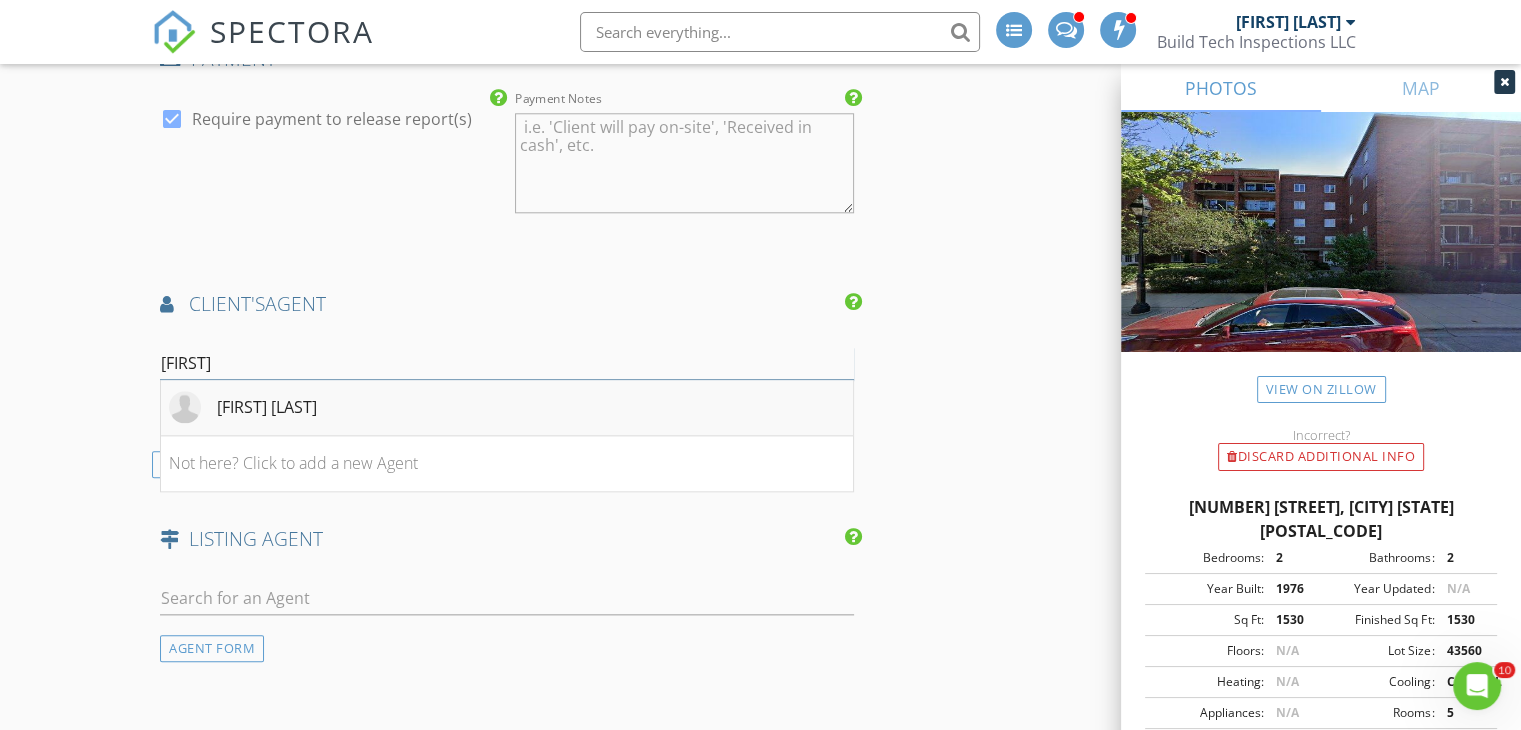 type on "nina" 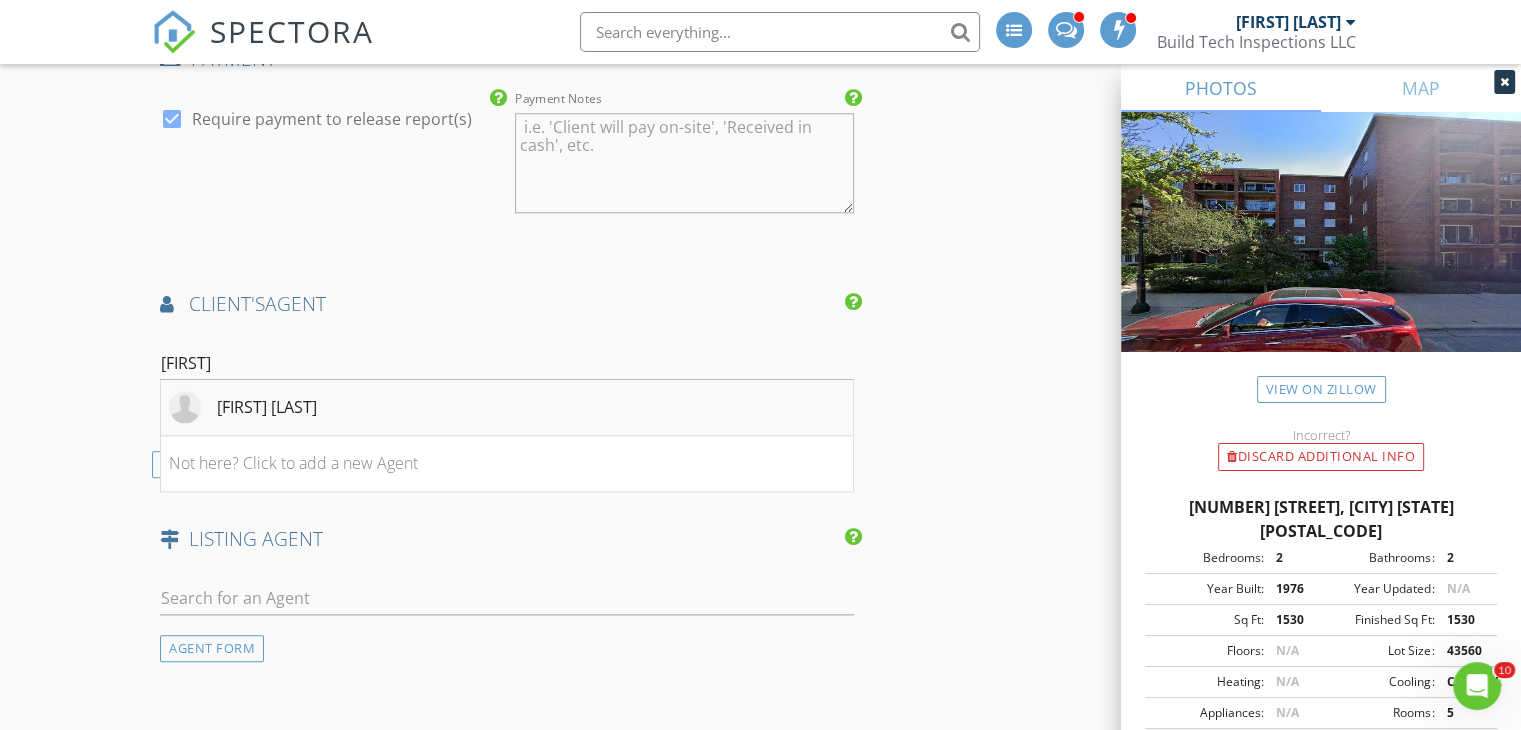 click on "[FIRST] [LAST]" at bounding box center [507, 408] 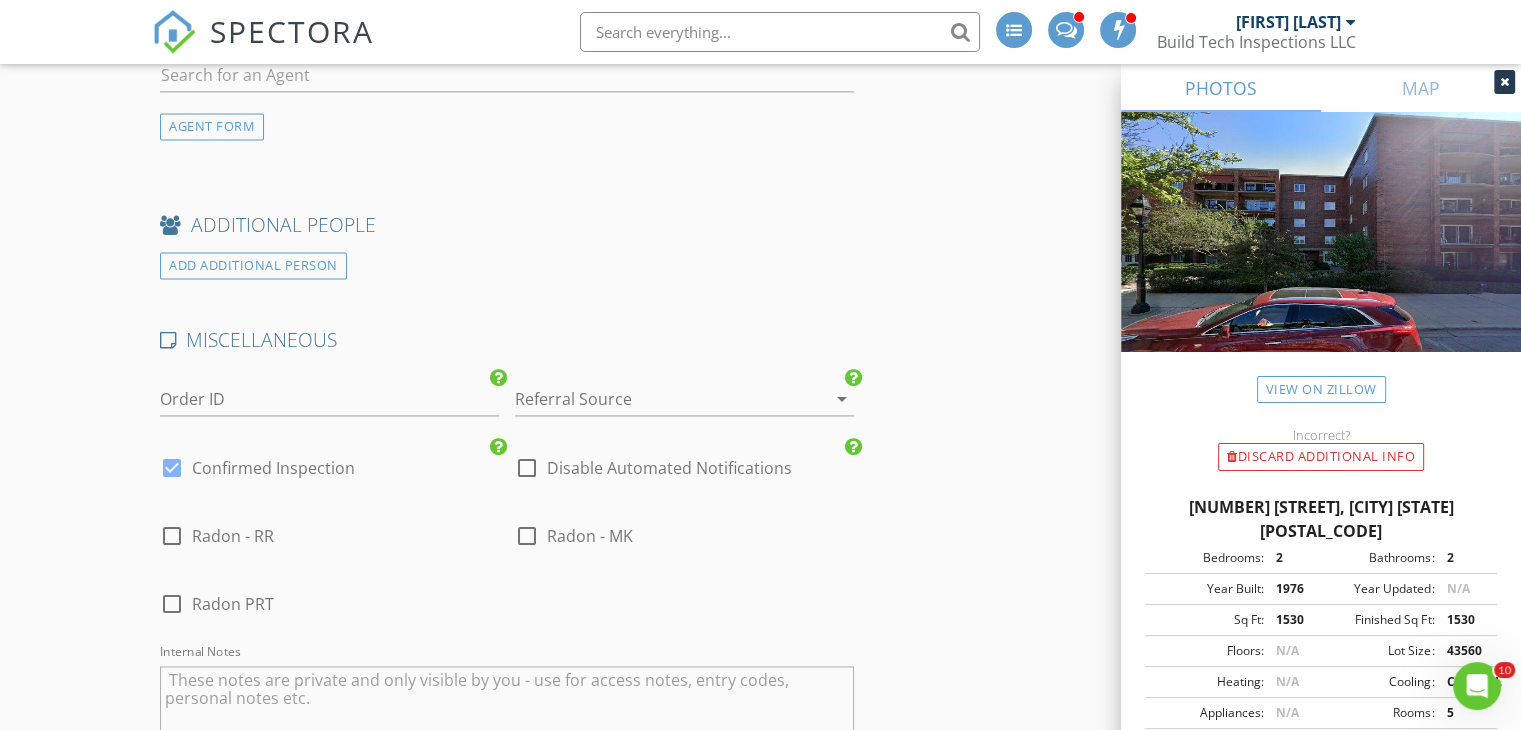 scroll, scrollTop: 3040, scrollLeft: 0, axis: vertical 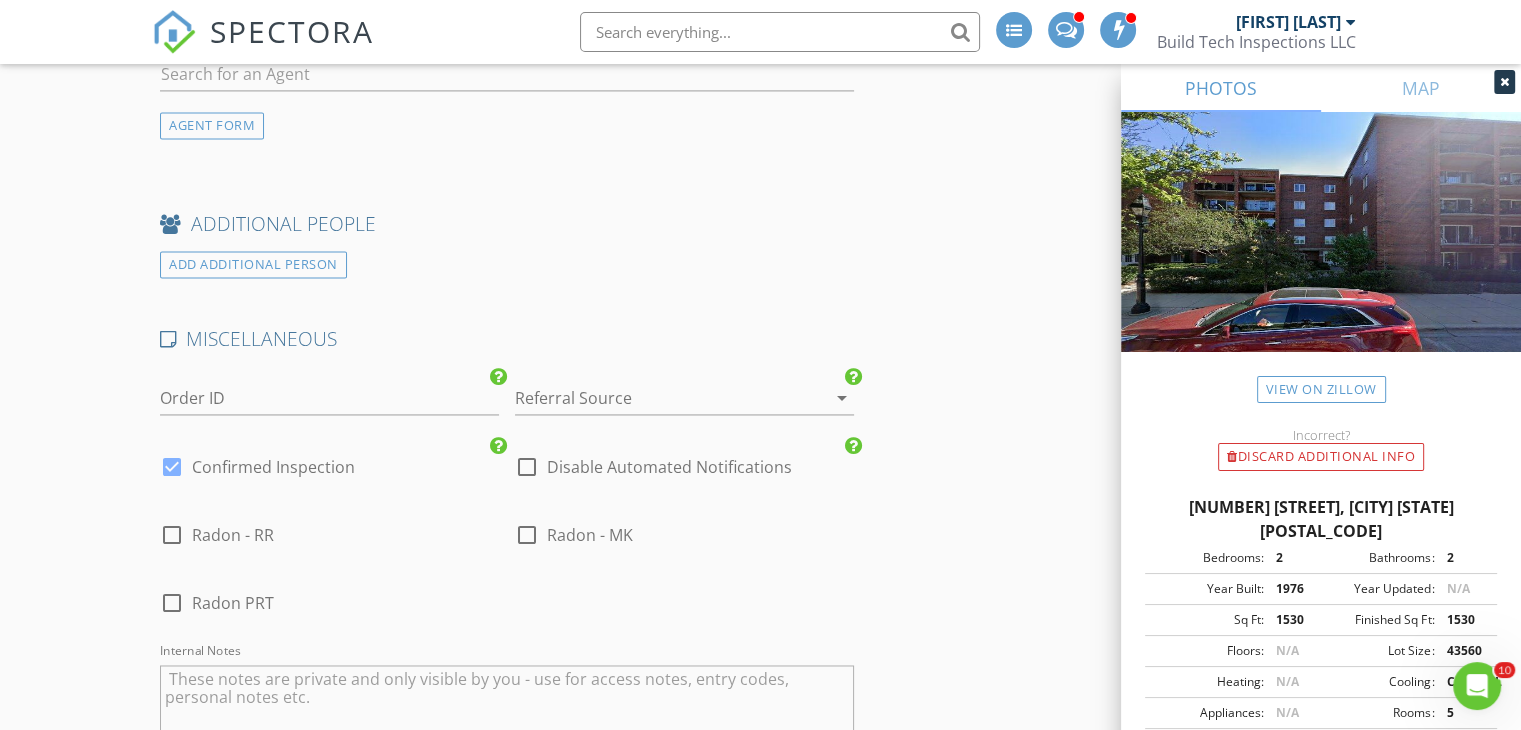 click at bounding box center [656, 398] 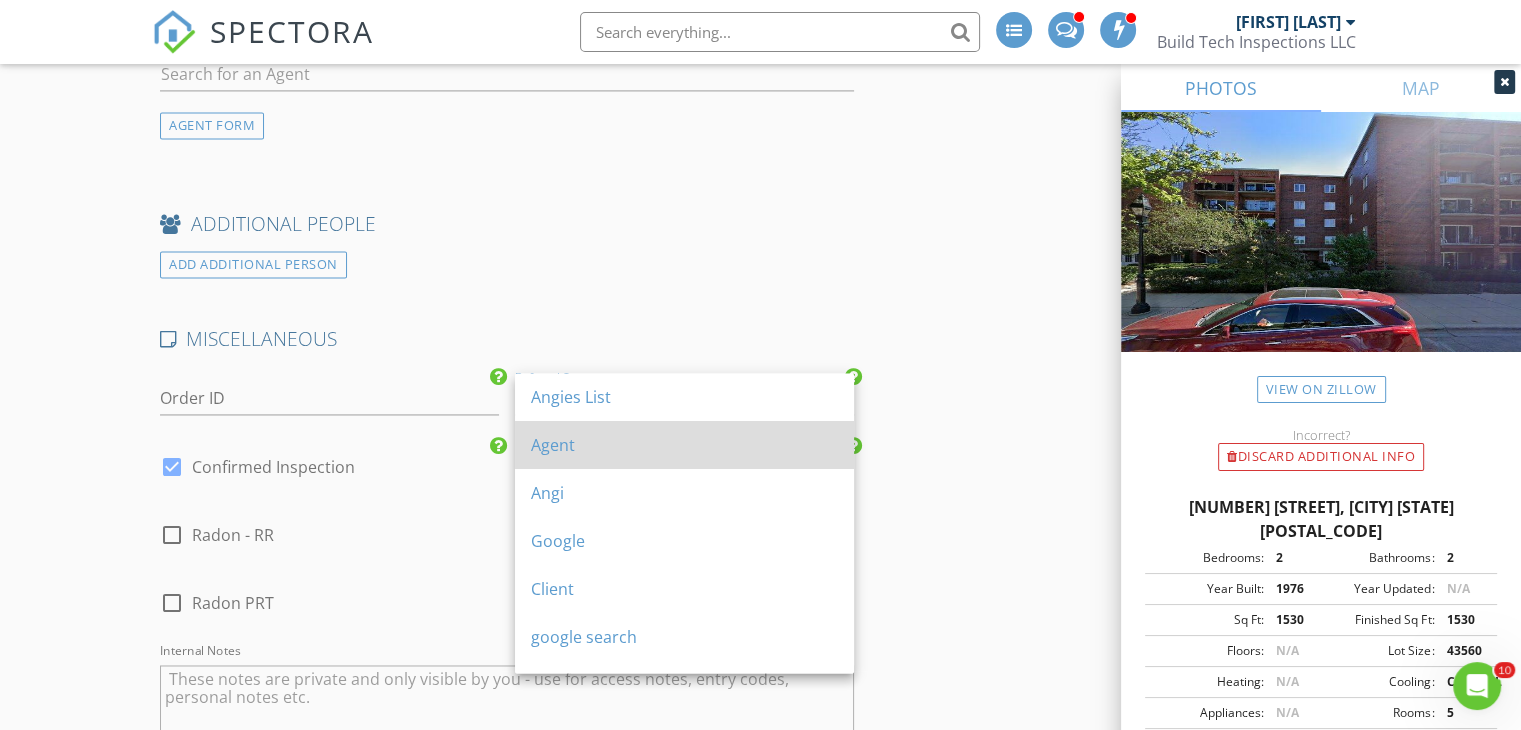 click on "Agent" at bounding box center (684, 445) 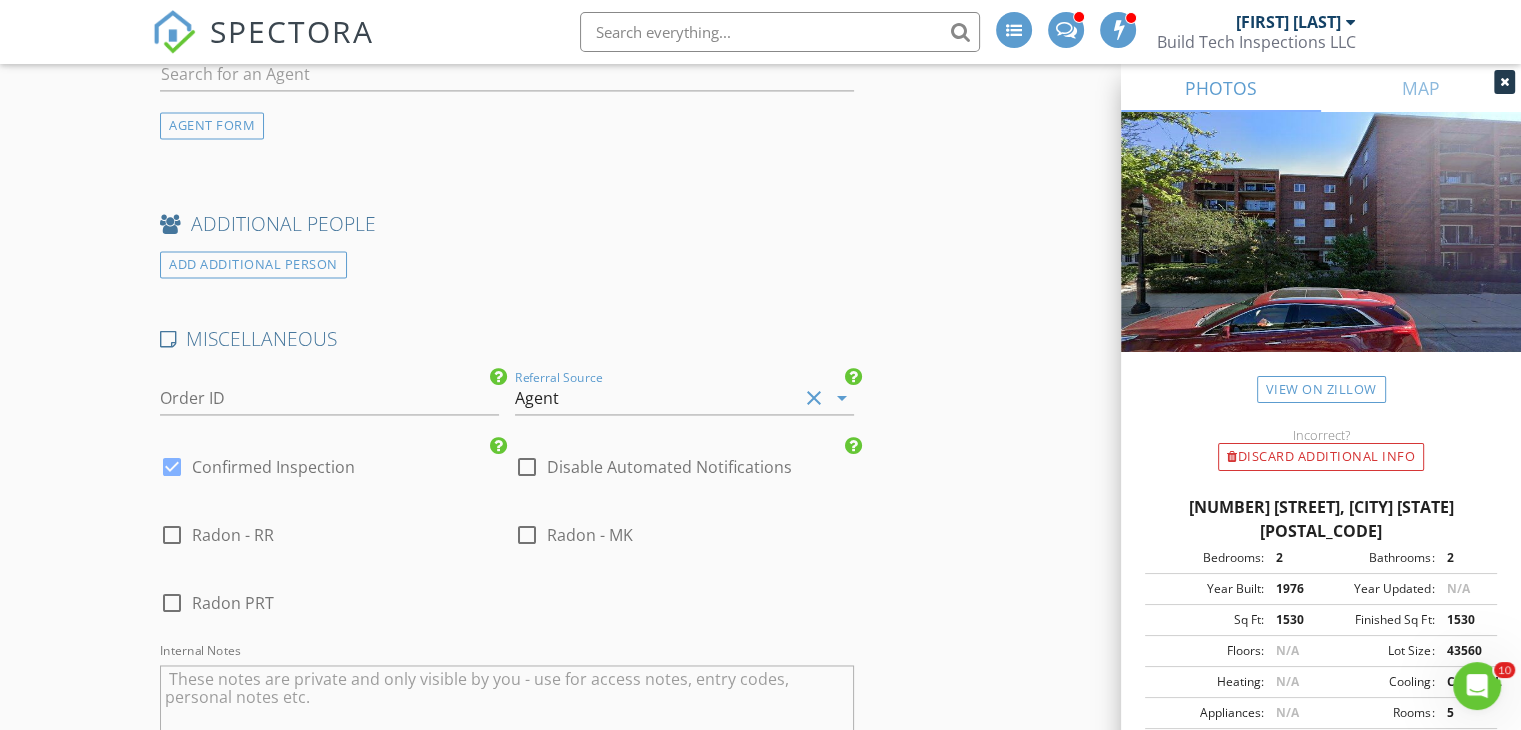 click on "Confirmed Inspection" at bounding box center (273, 467) 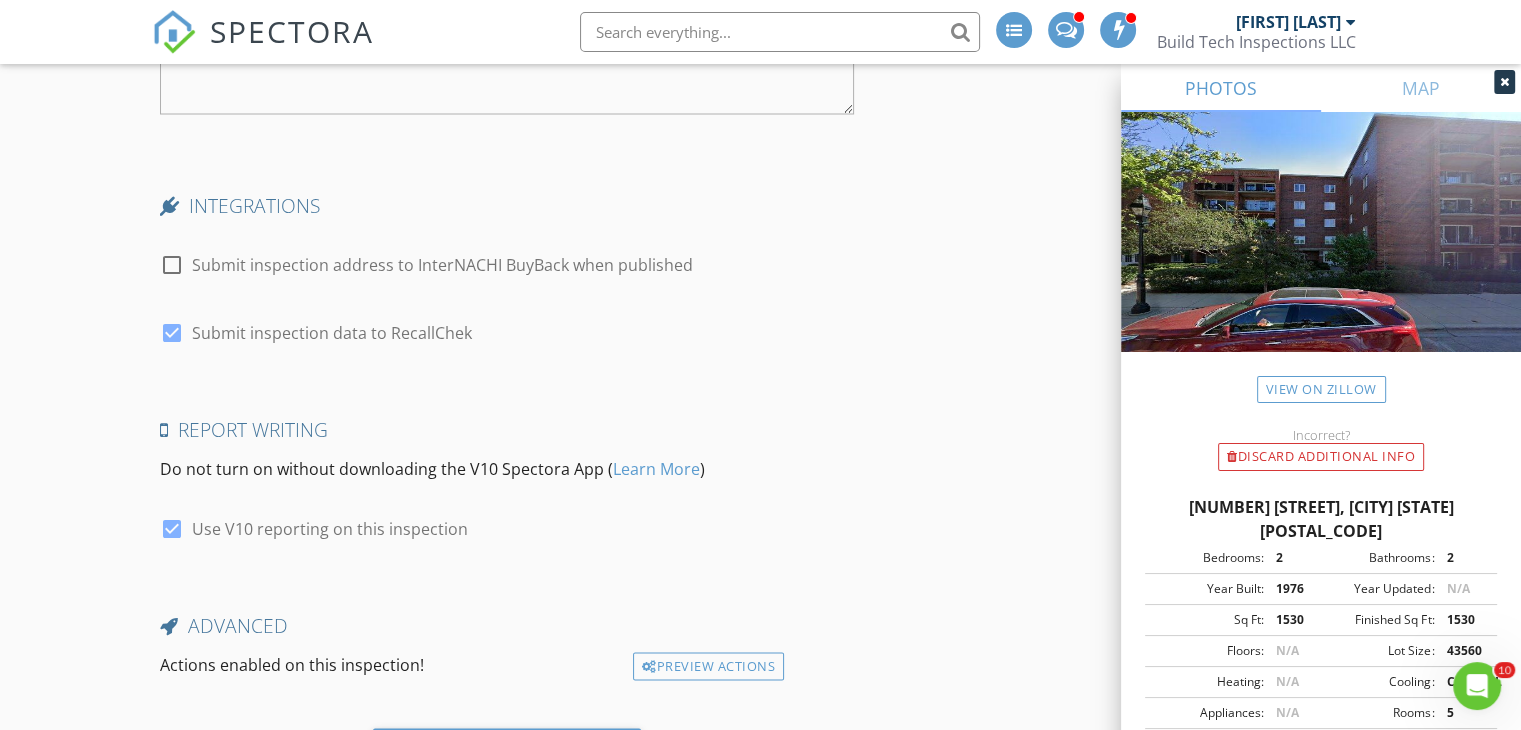 scroll, scrollTop: 3796, scrollLeft: 0, axis: vertical 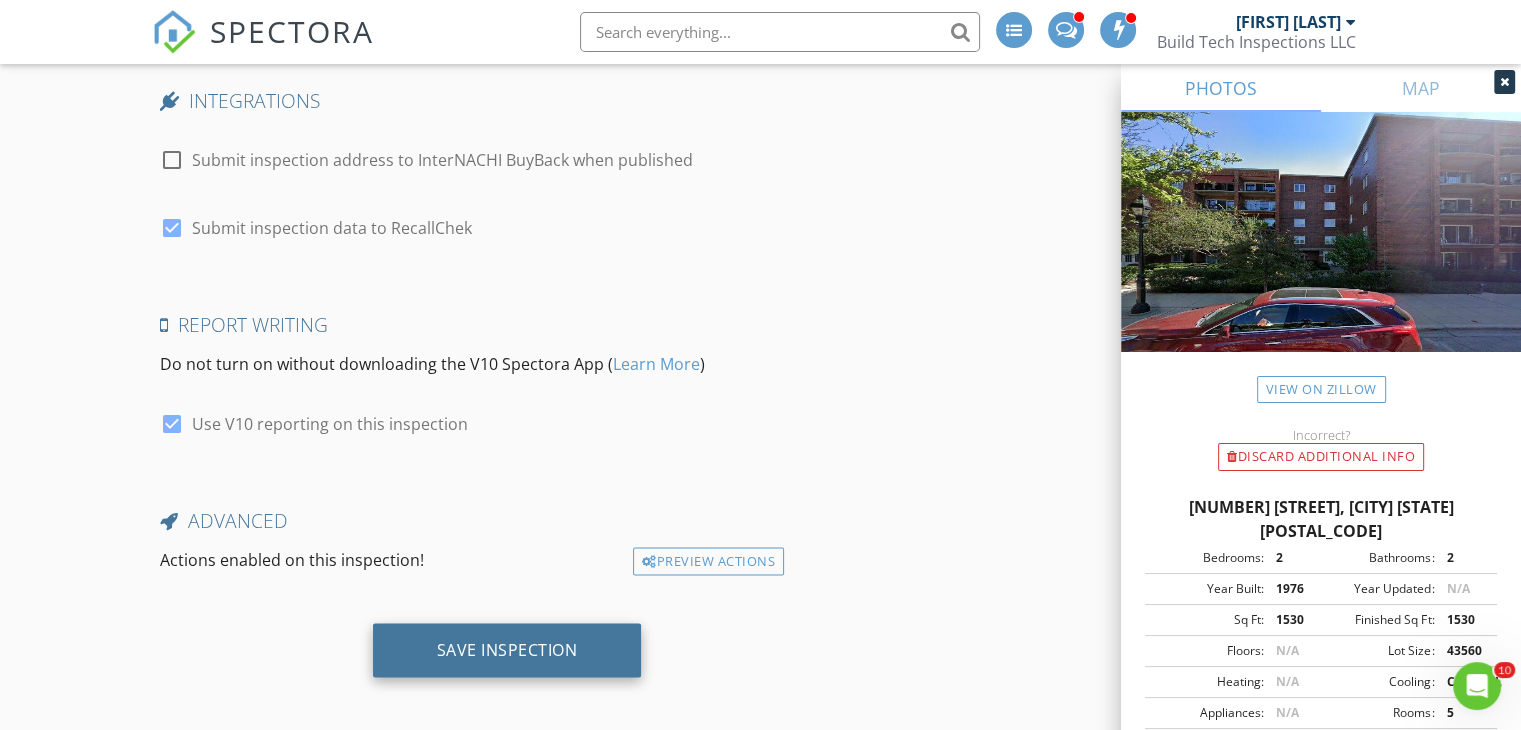 click on "Save Inspection" at bounding box center (507, 650) 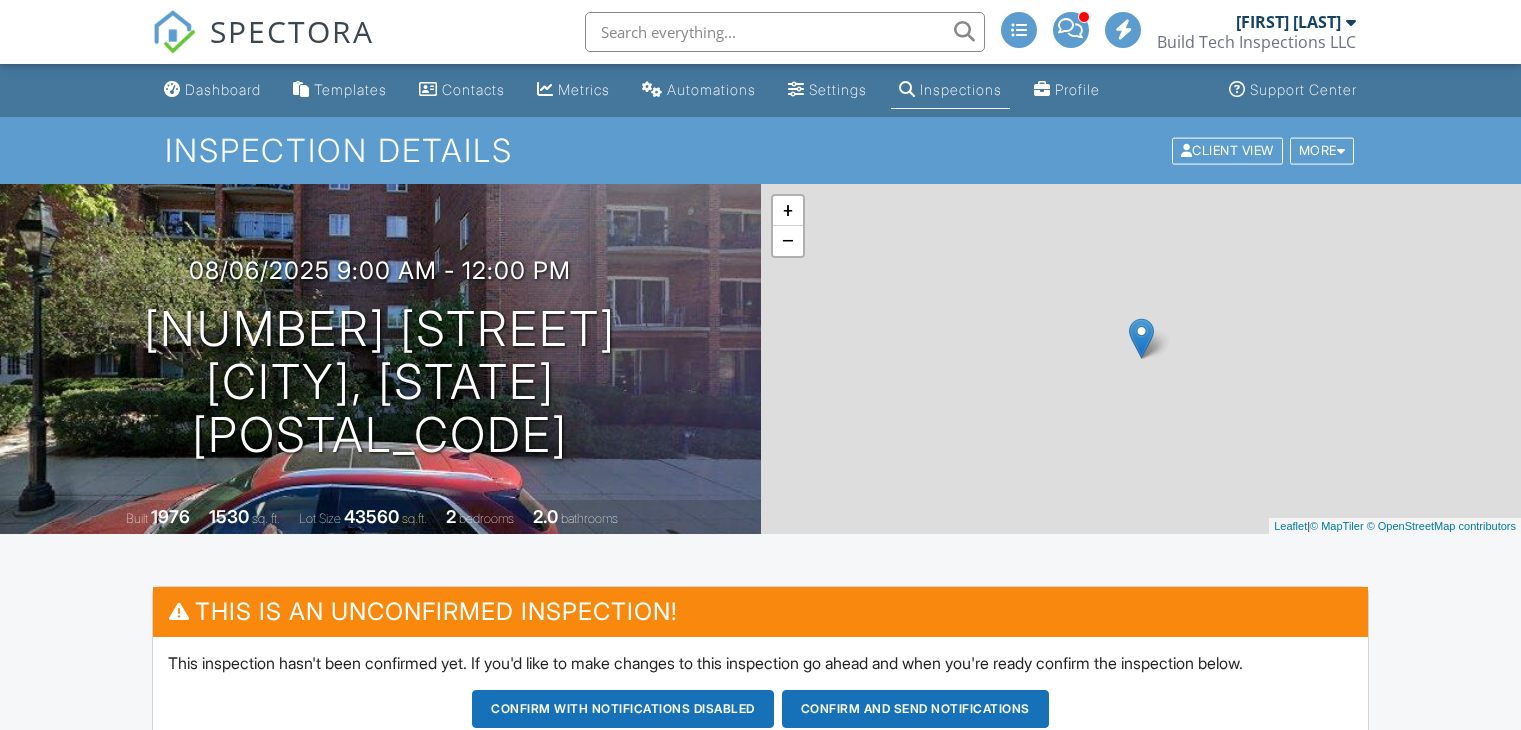 scroll, scrollTop: 0, scrollLeft: 0, axis: both 